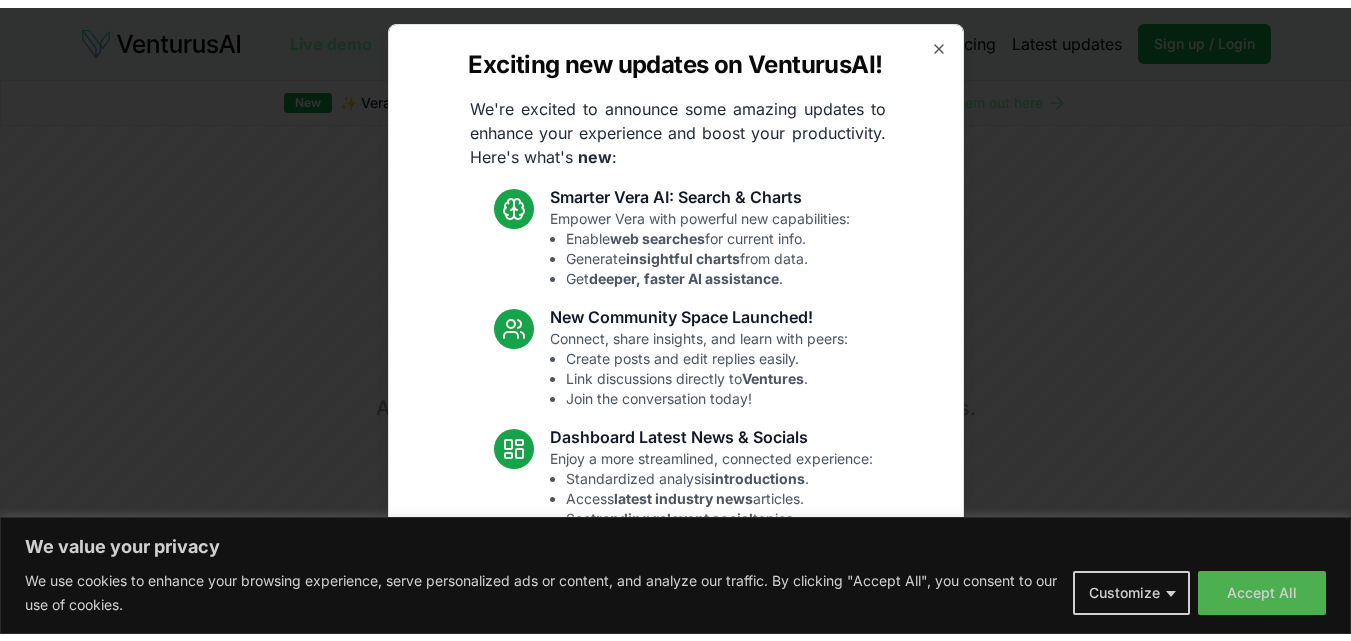 scroll, scrollTop: 0, scrollLeft: 0, axis: both 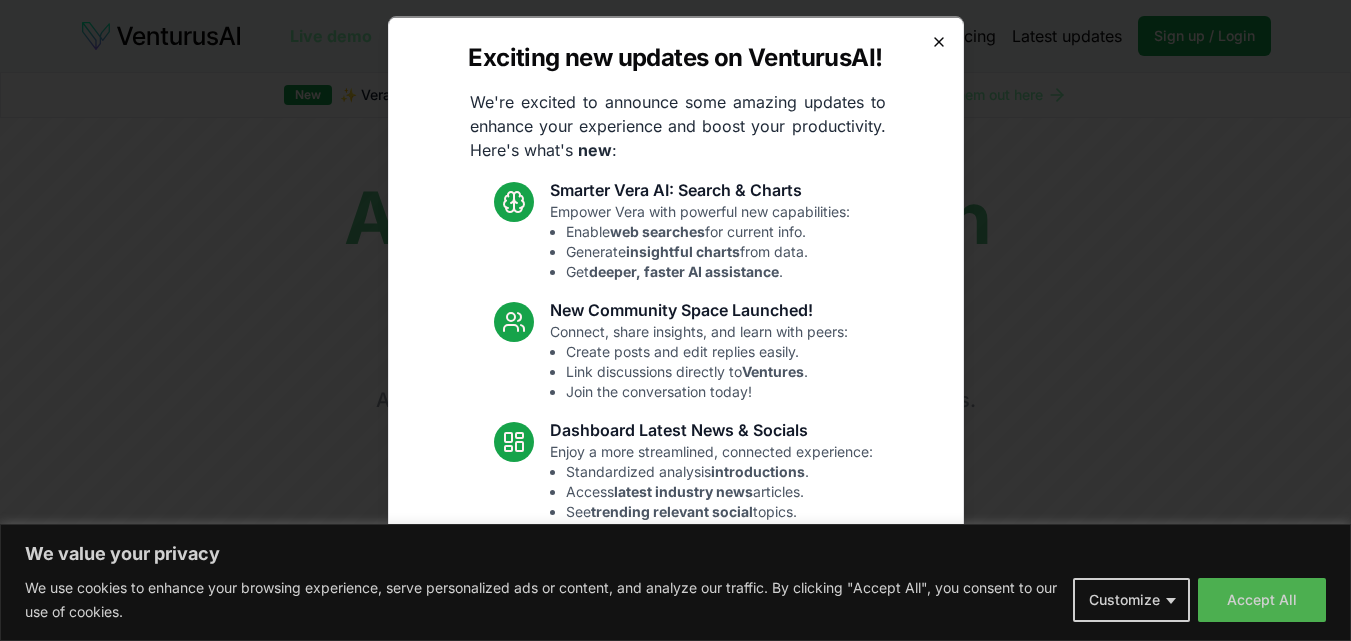 click 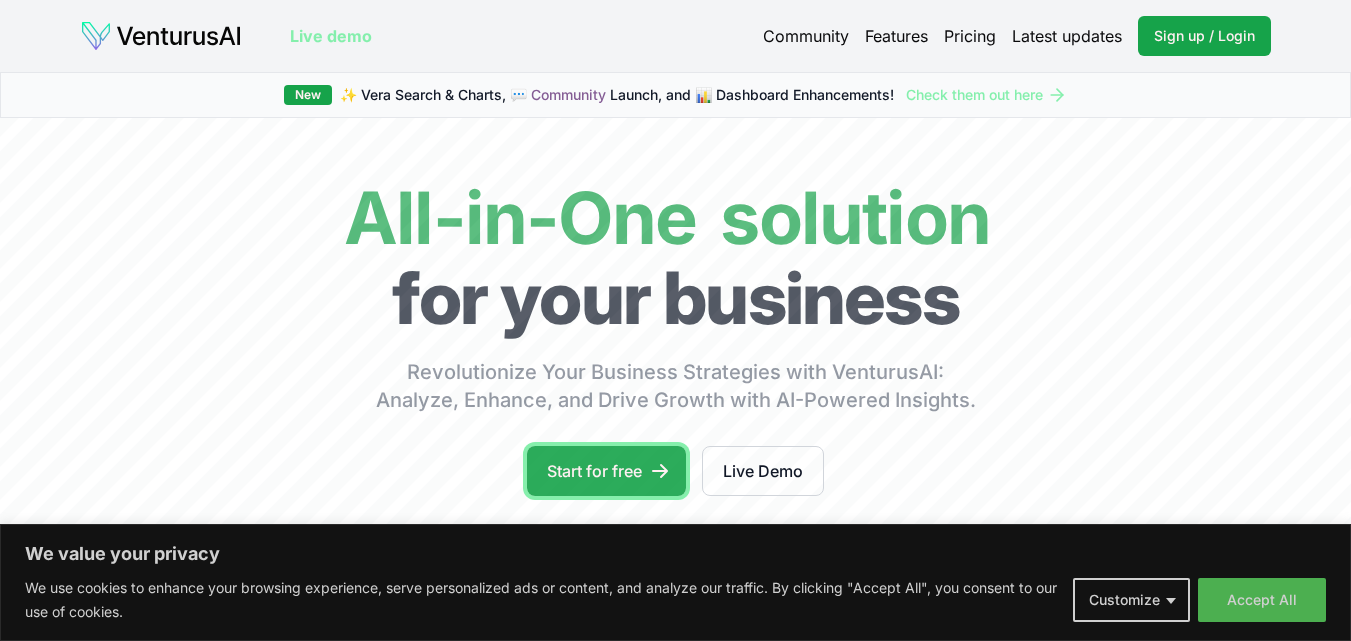 click 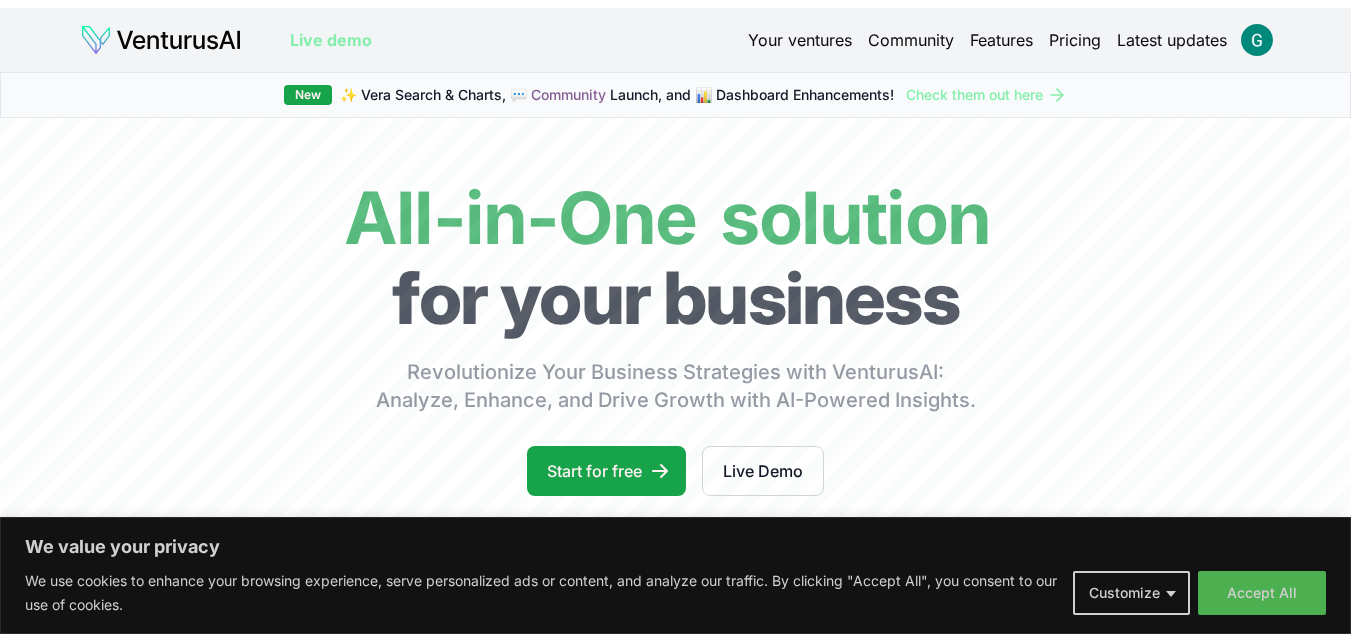 scroll, scrollTop: 0, scrollLeft: 0, axis: both 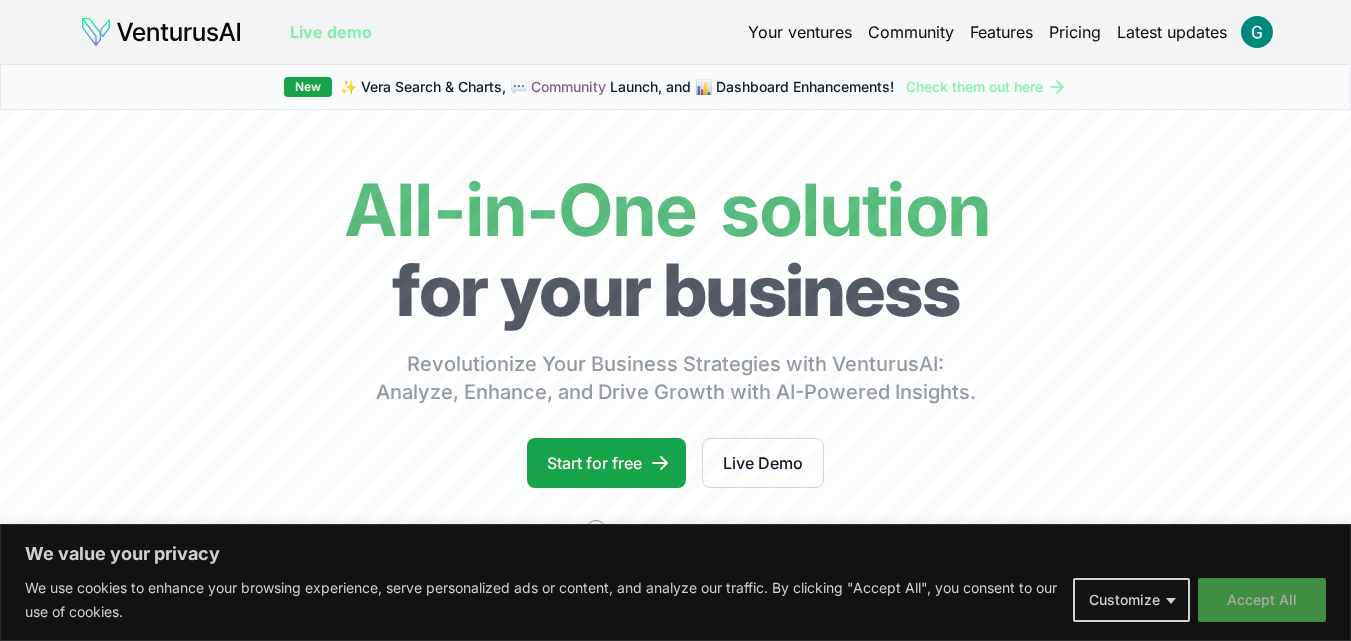 click on "Accept All" at bounding box center (1262, 600) 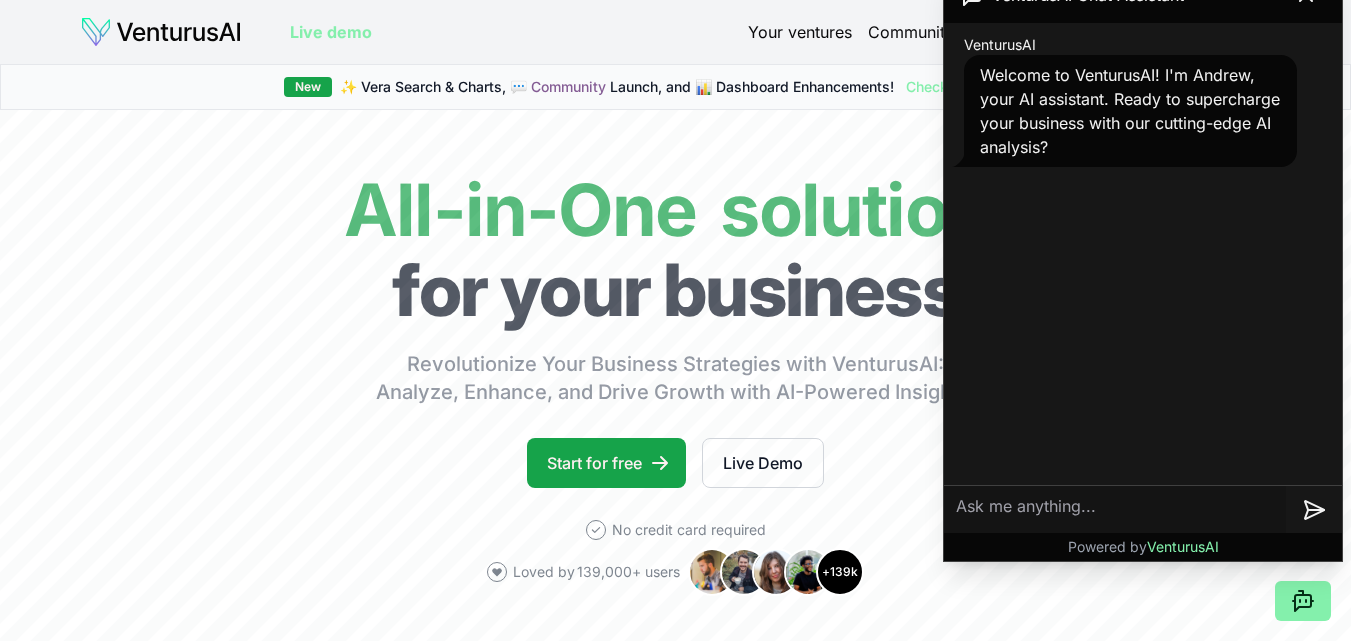 scroll, scrollTop: 560, scrollLeft: 0, axis: vertical 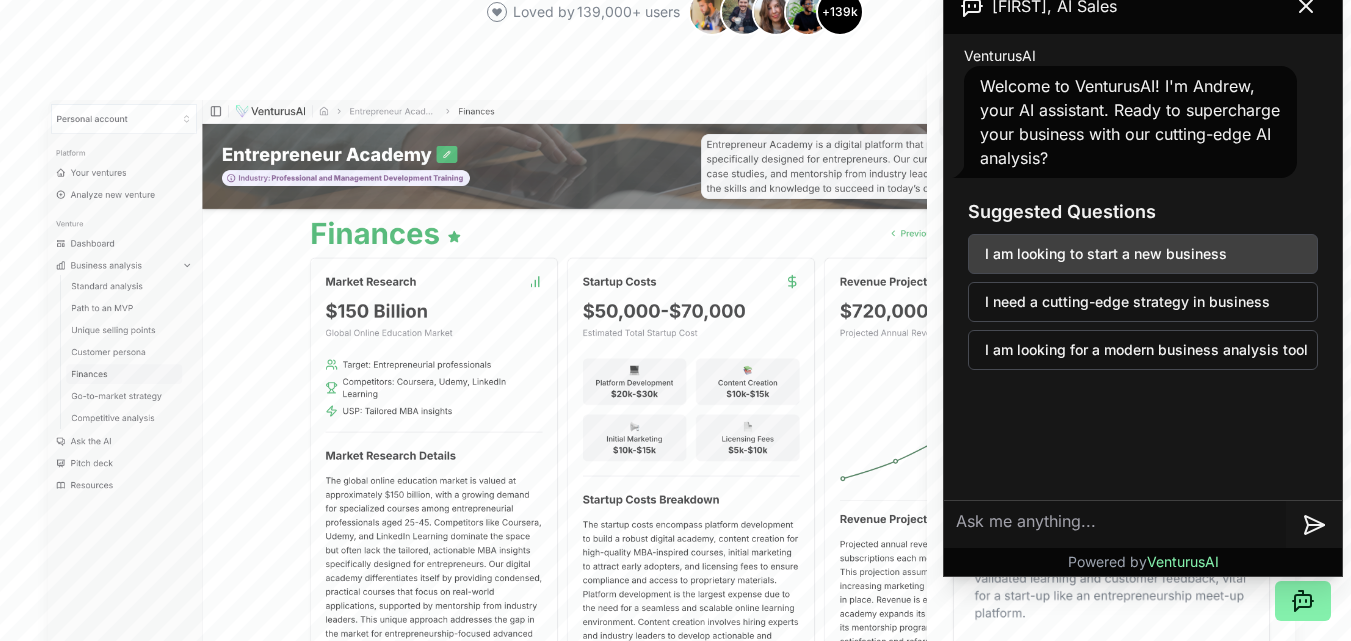 click on "I am looking to start a new business" at bounding box center [1143, 254] 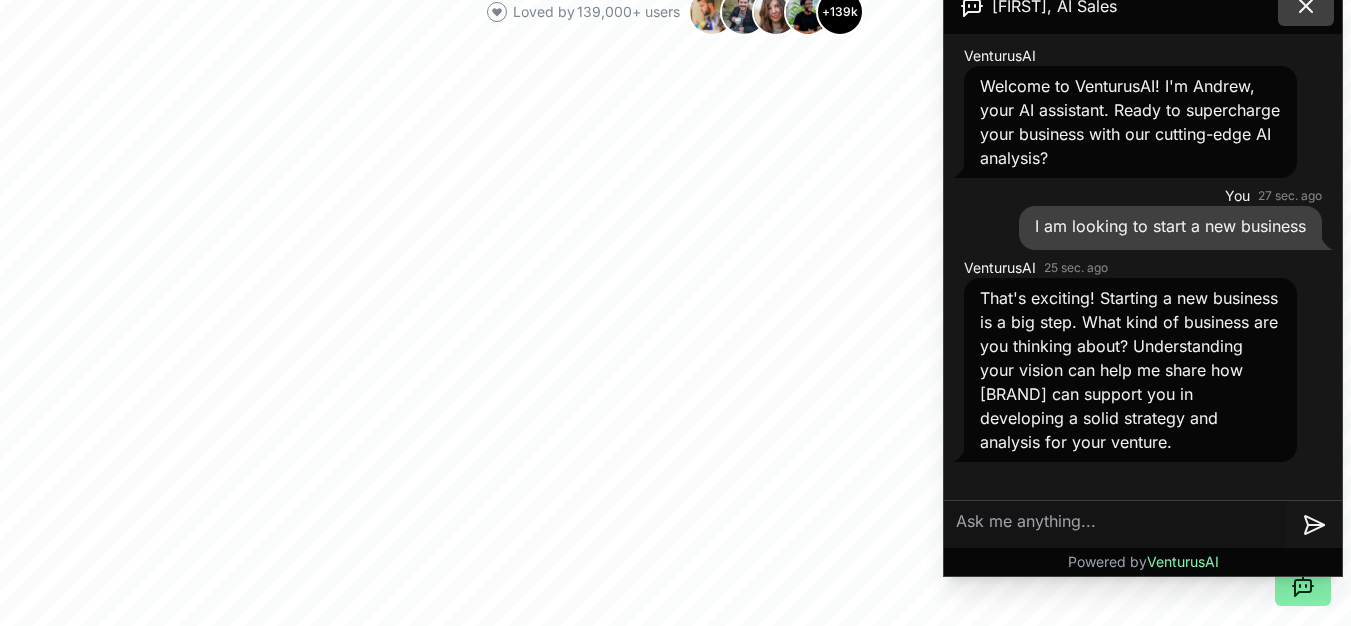 click at bounding box center [1306, 6] 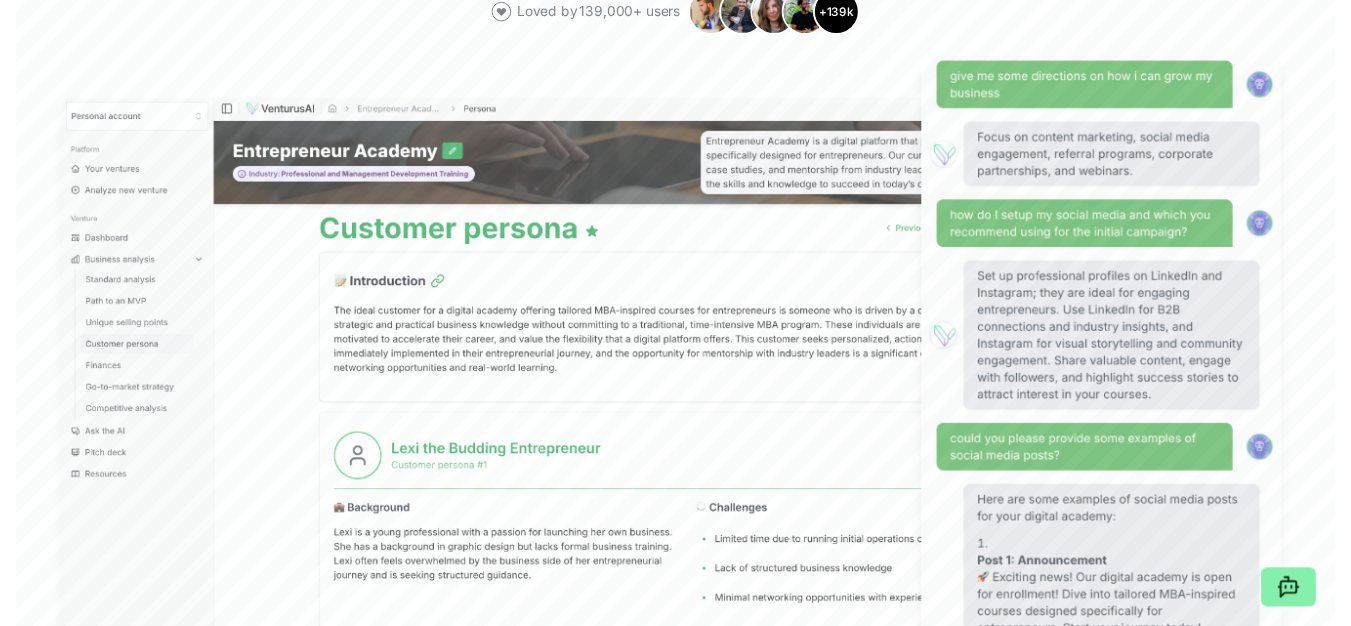 scroll, scrollTop: 1120, scrollLeft: 0, axis: vertical 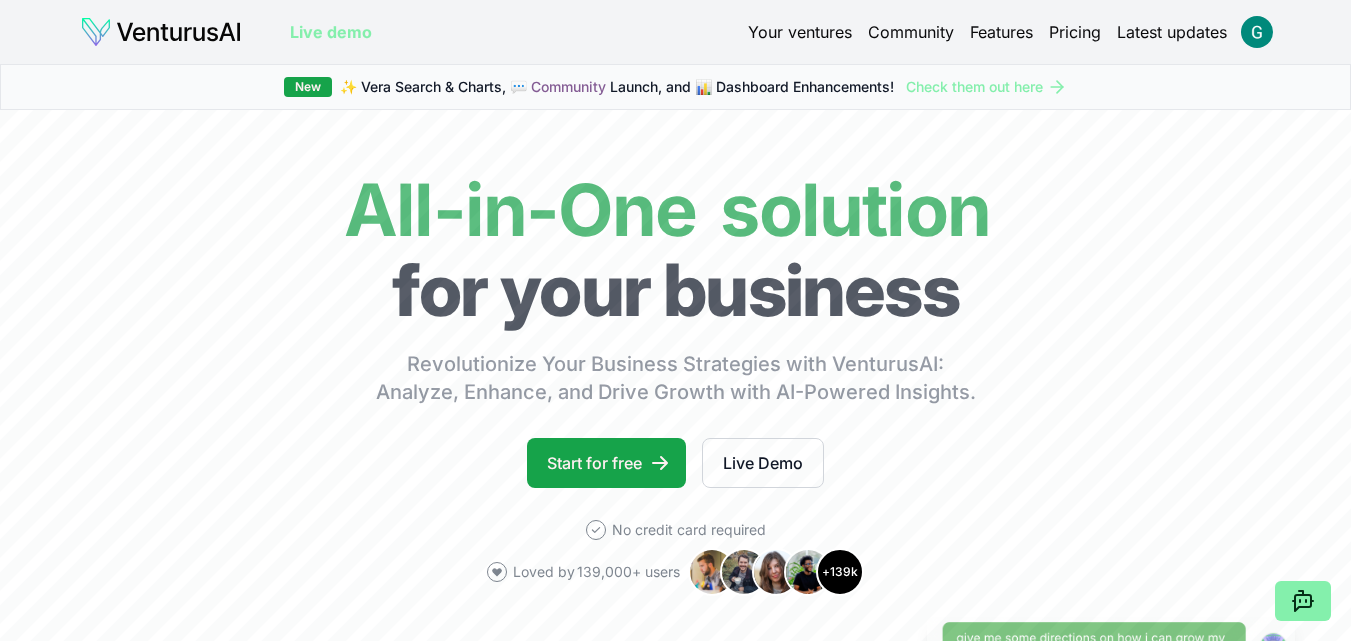 click at bounding box center (161, 32) 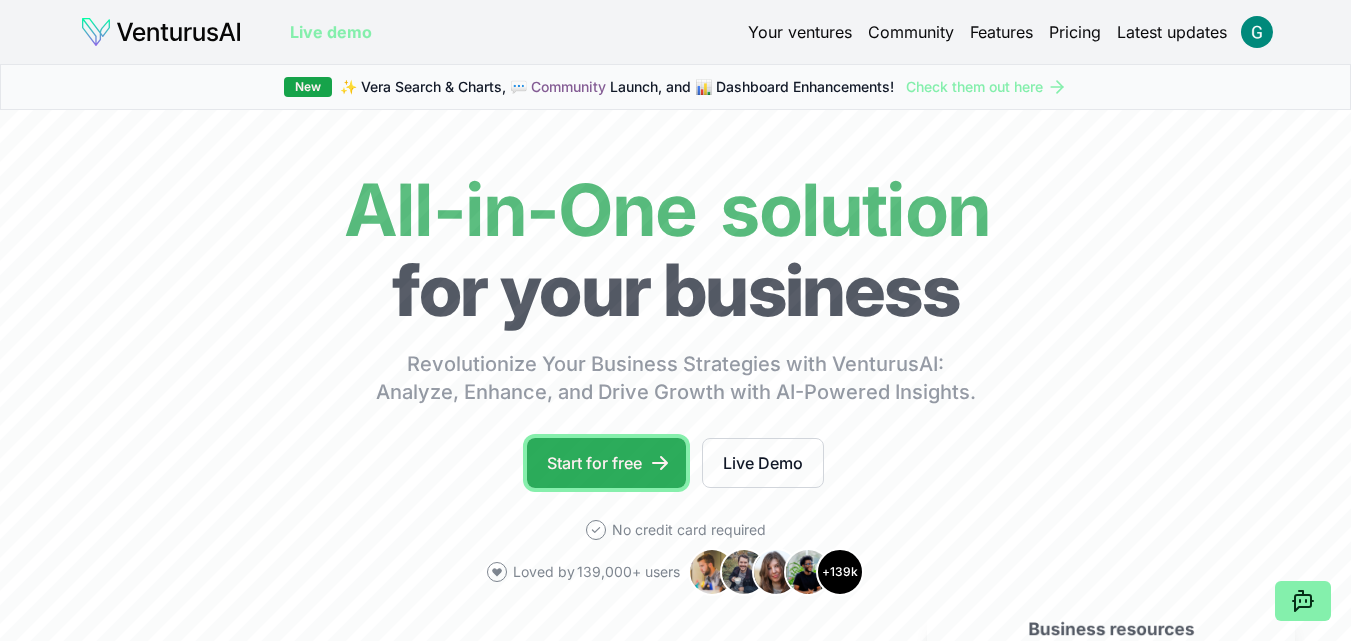 click on "Start for free" at bounding box center [606, 463] 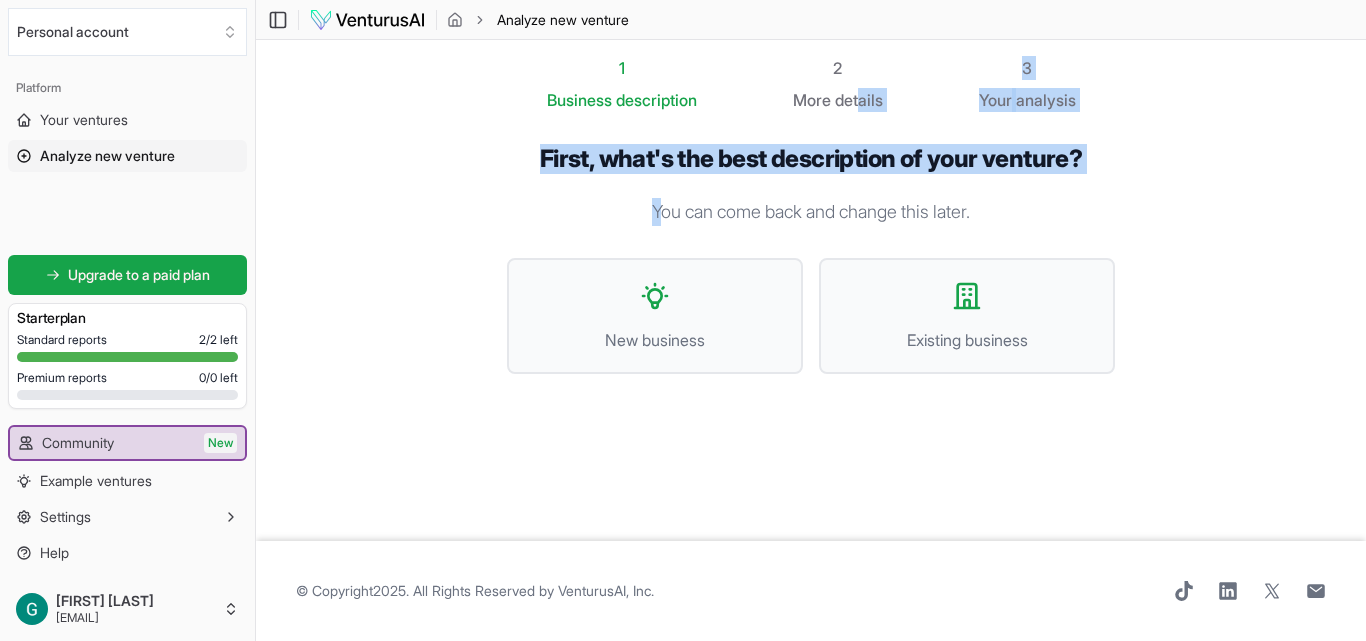 drag, startPoint x: 860, startPoint y: 101, endPoint x: 535, endPoint y: 202, distance: 340.33218 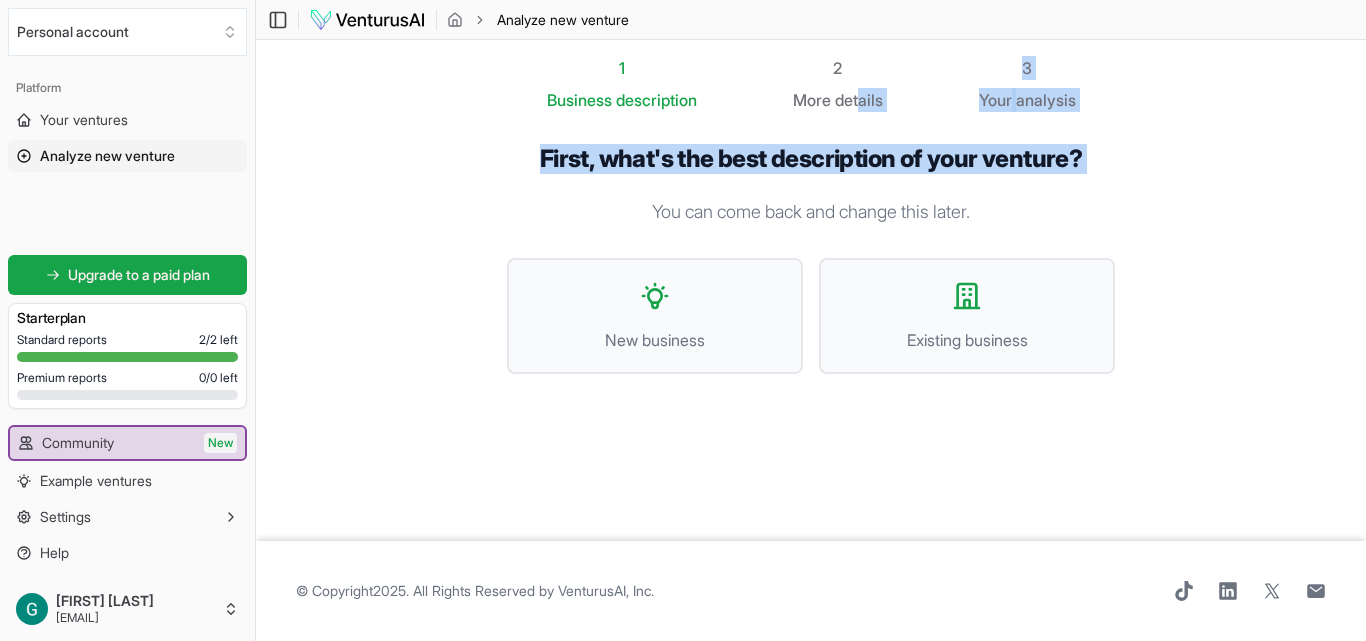 click on "You can come back and change this later." at bounding box center (811, 212) 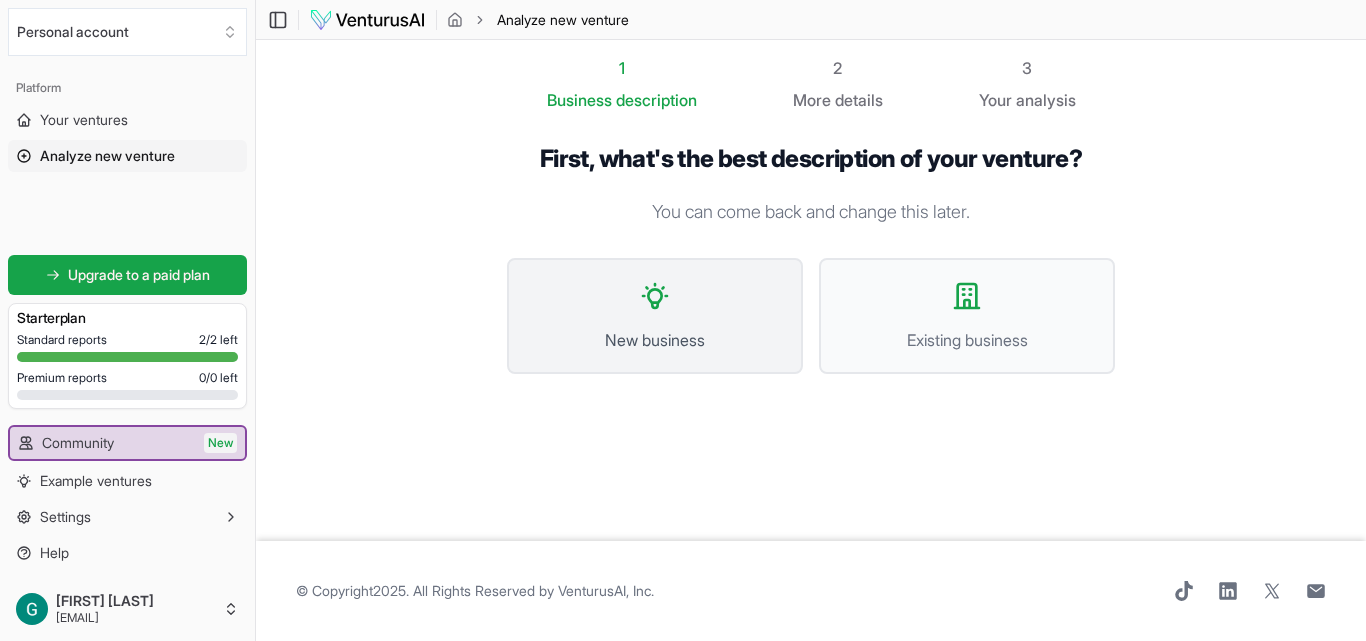click on "New business" at bounding box center (655, 316) 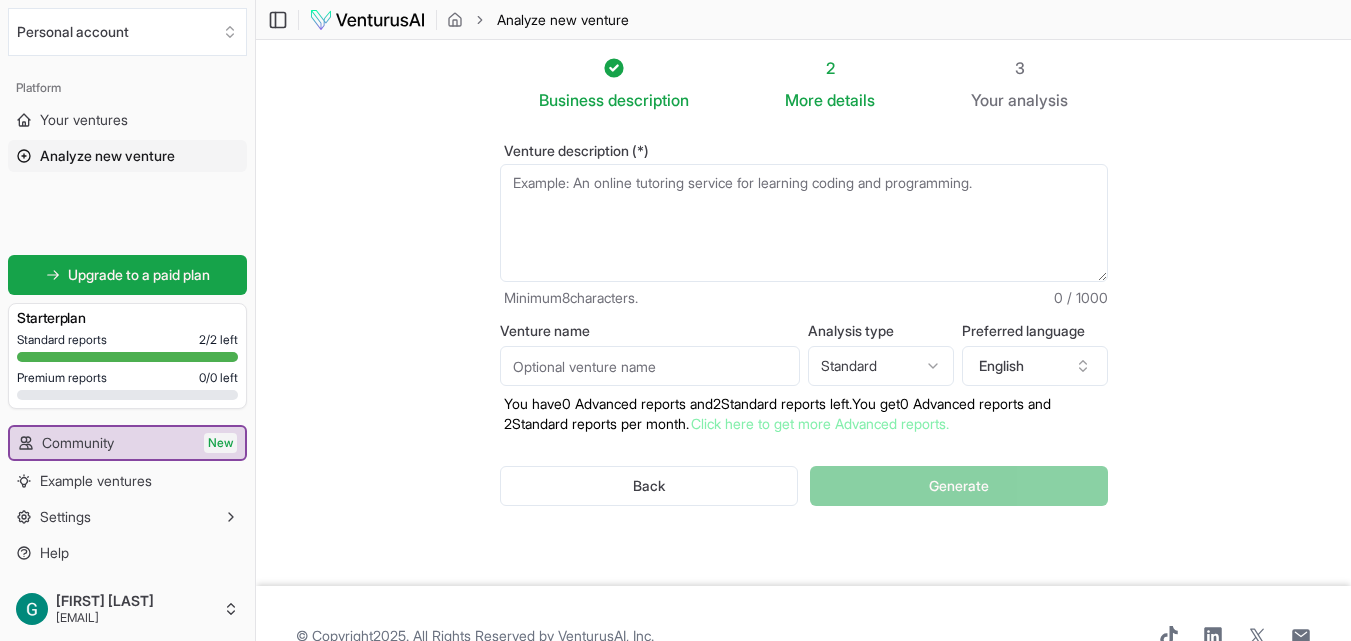 click on "Venture description (*)" at bounding box center [804, 223] 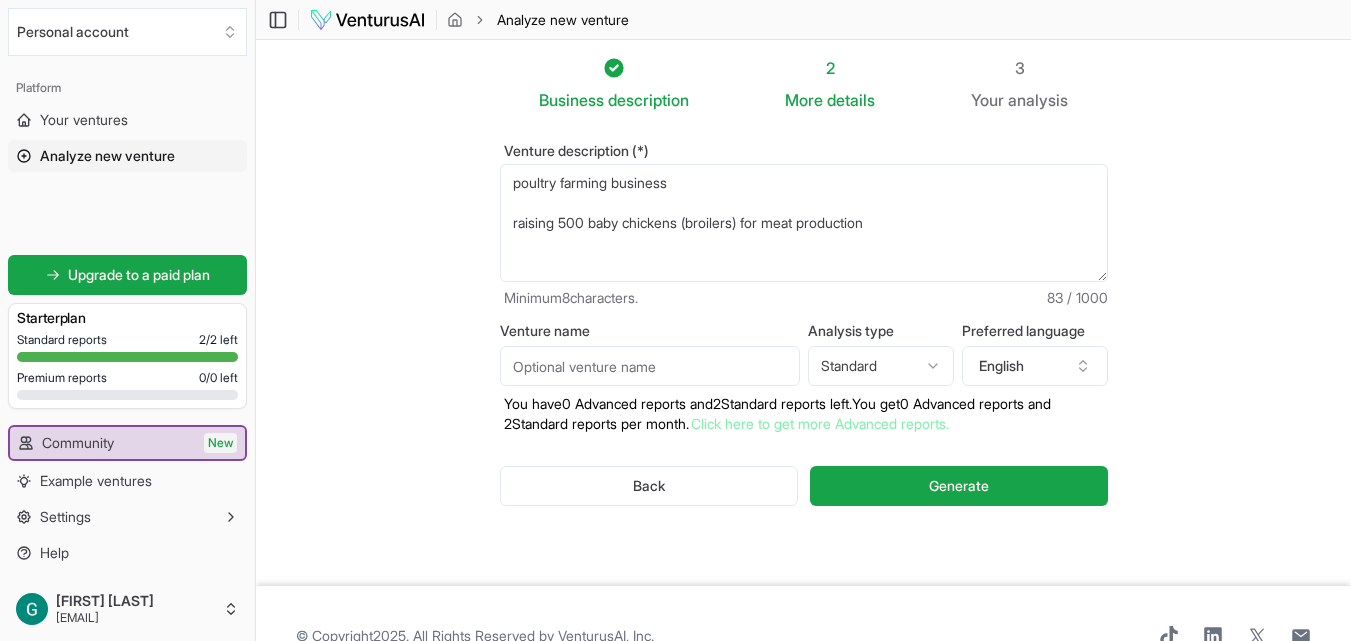 type on "poultry farming business
raising 500 baby chickens (broilers) for meat production" 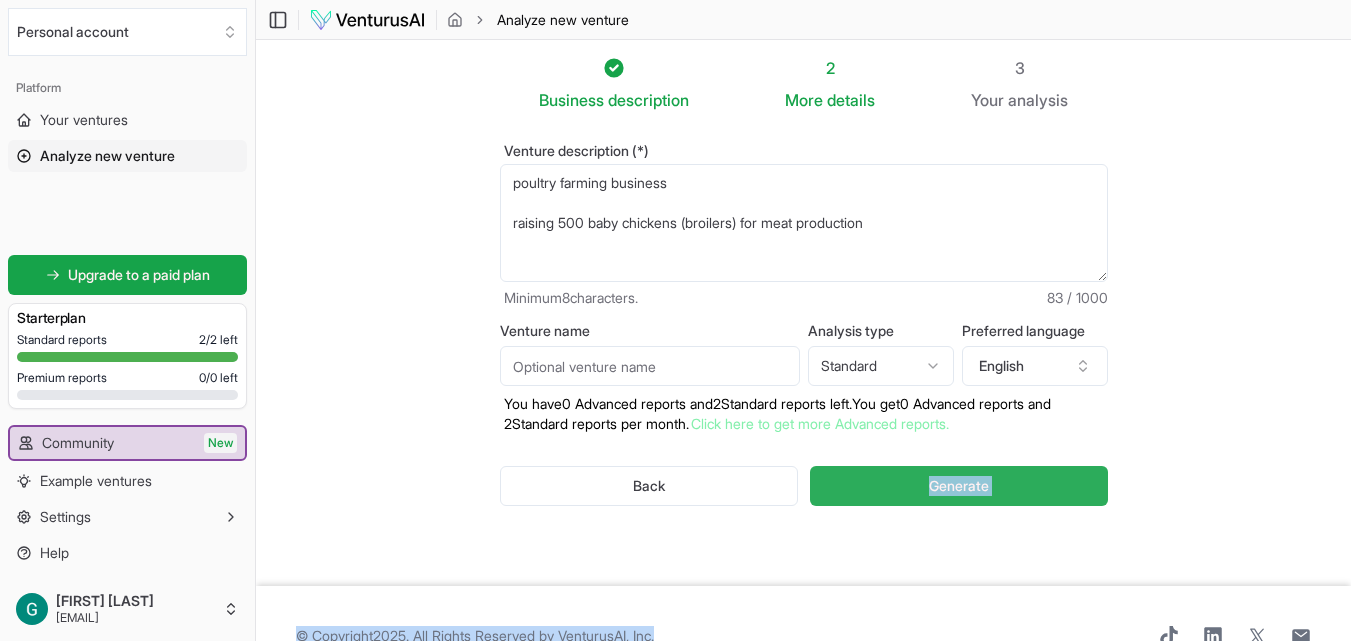 drag, startPoint x: 782, startPoint y: 608, endPoint x: 890, endPoint y: 487, distance: 162.18816 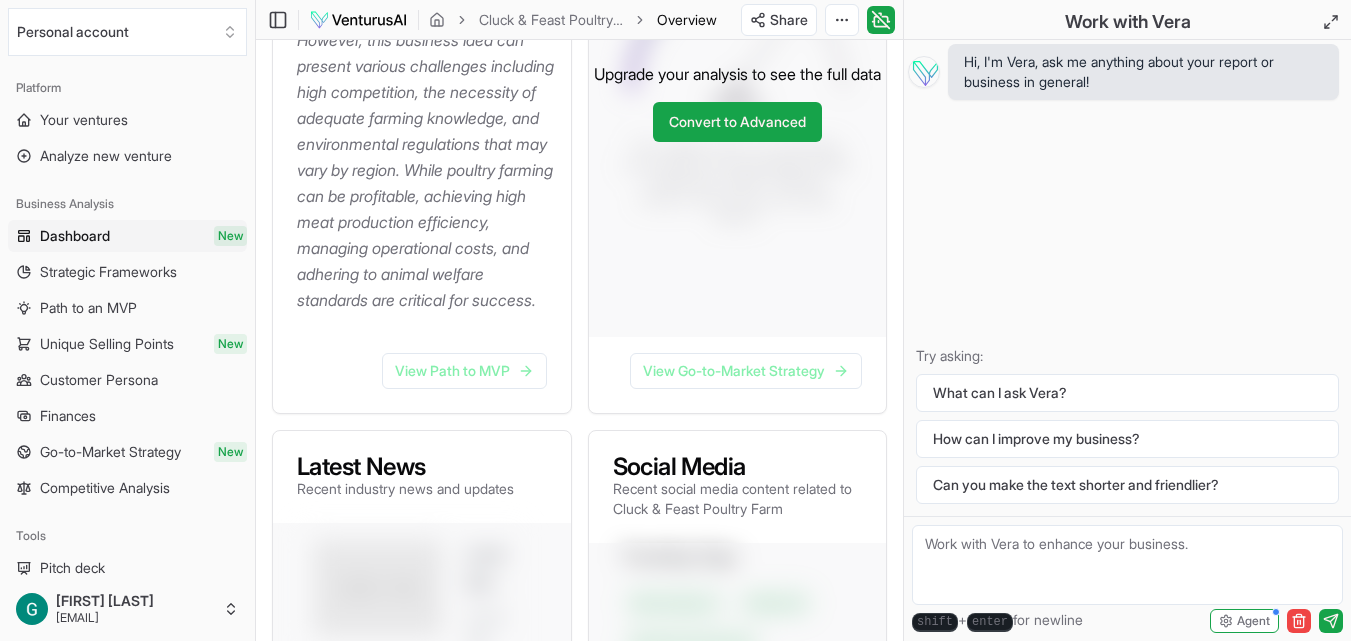 scroll, scrollTop: 560, scrollLeft: 0, axis: vertical 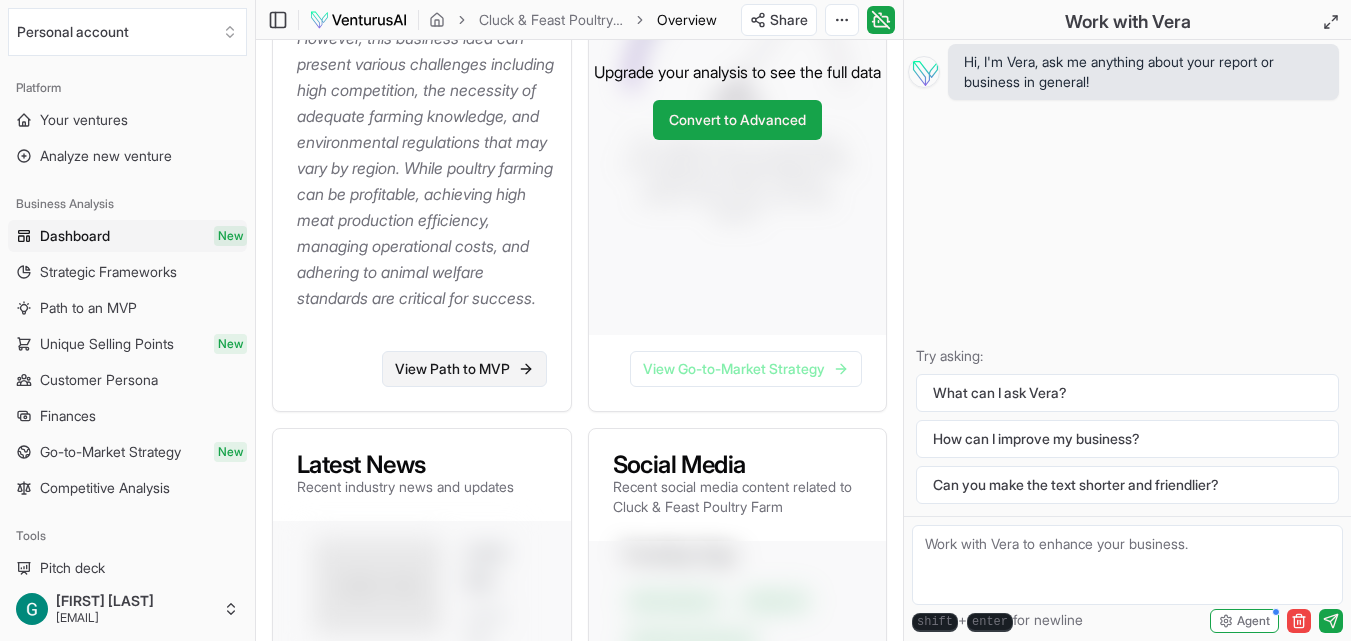 click 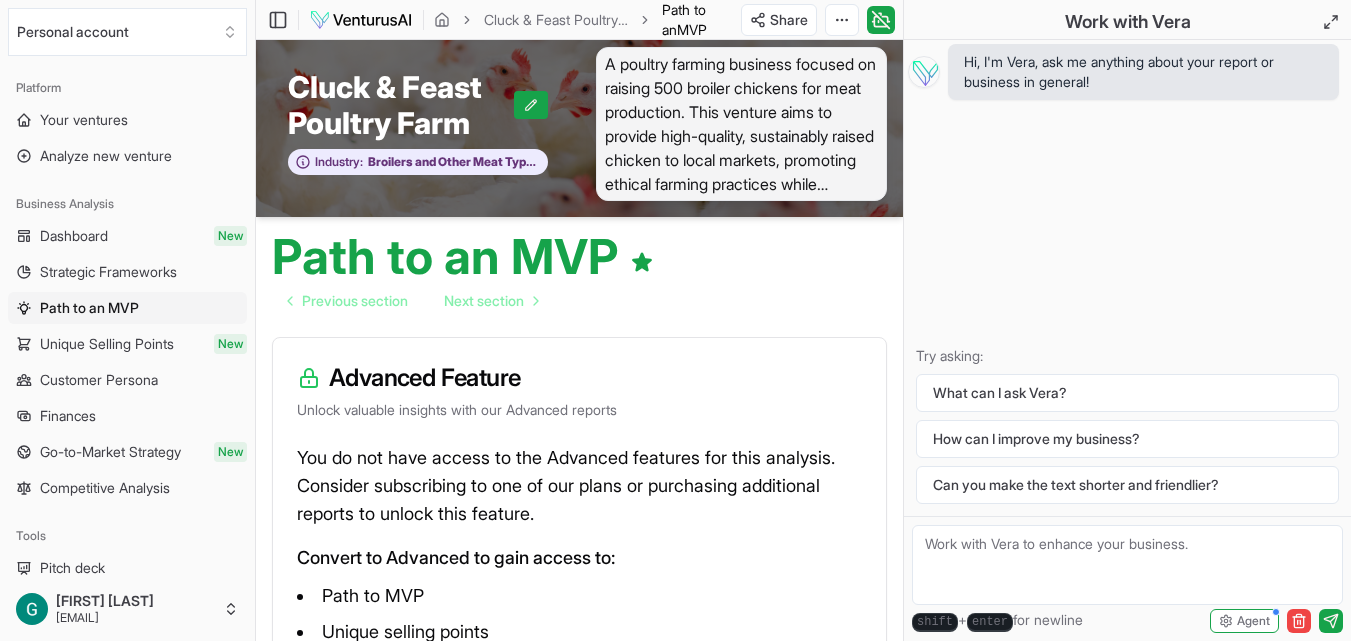 scroll, scrollTop: 0, scrollLeft: 0, axis: both 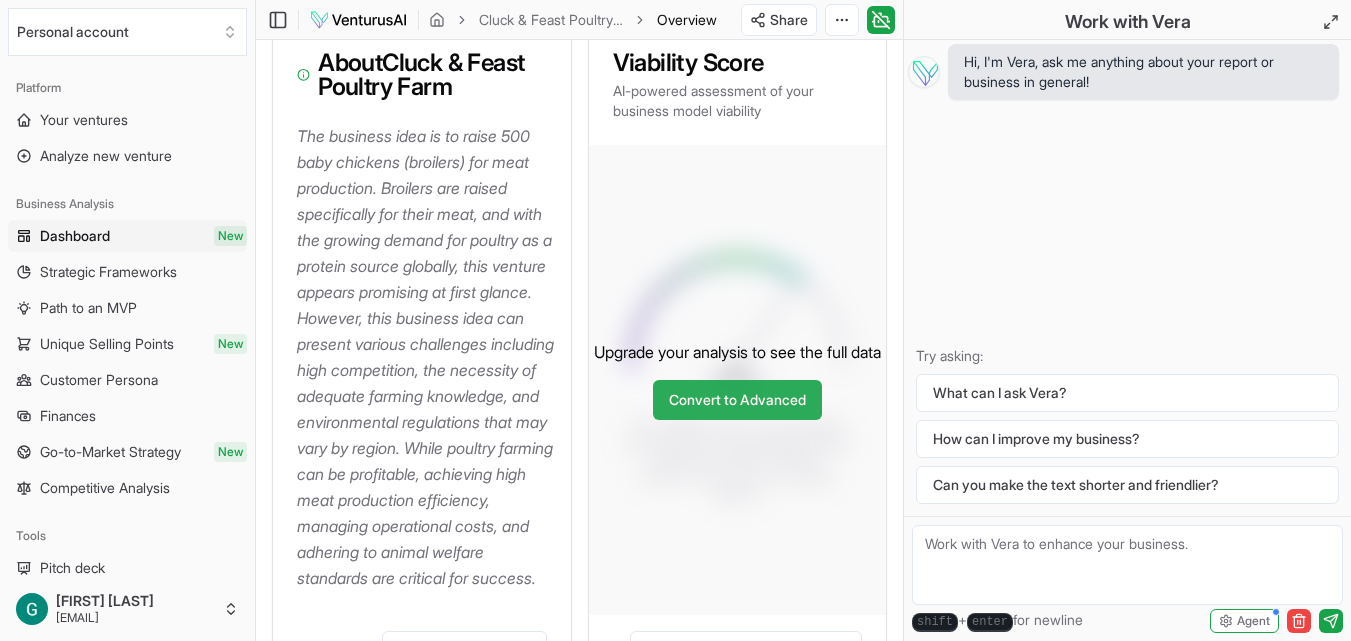 click on "Convert to Advanced" at bounding box center [737, 400] 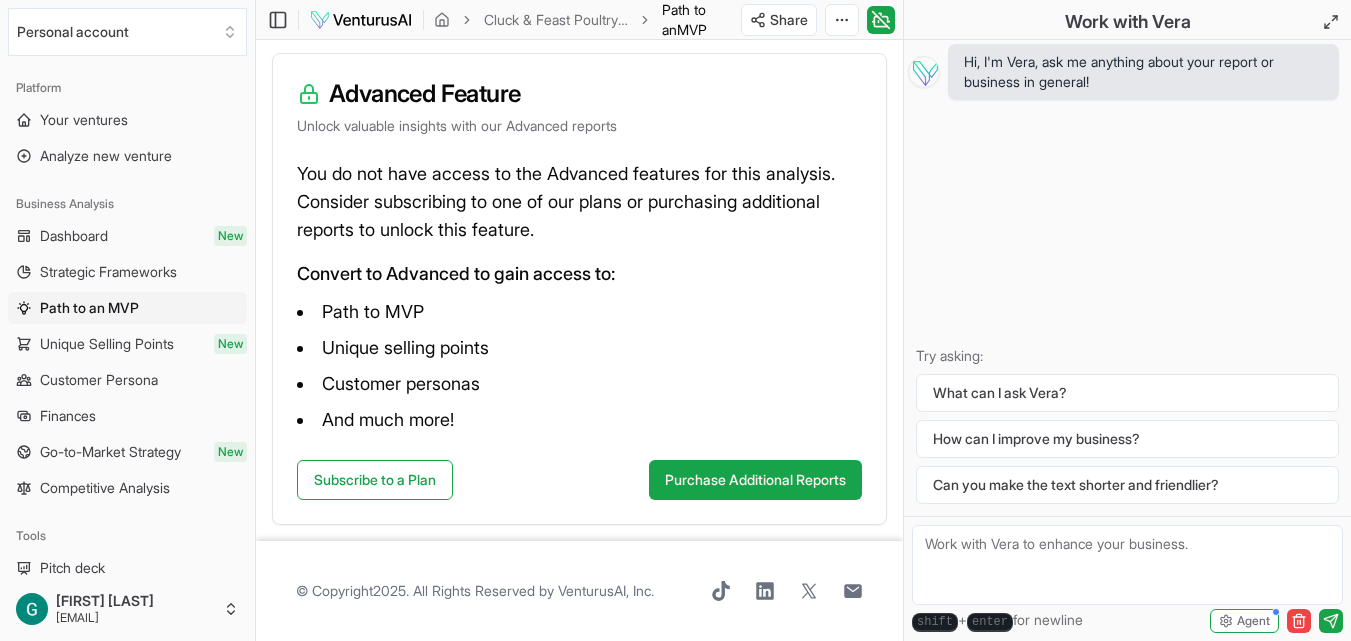 scroll, scrollTop: 219, scrollLeft: 0, axis: vertical 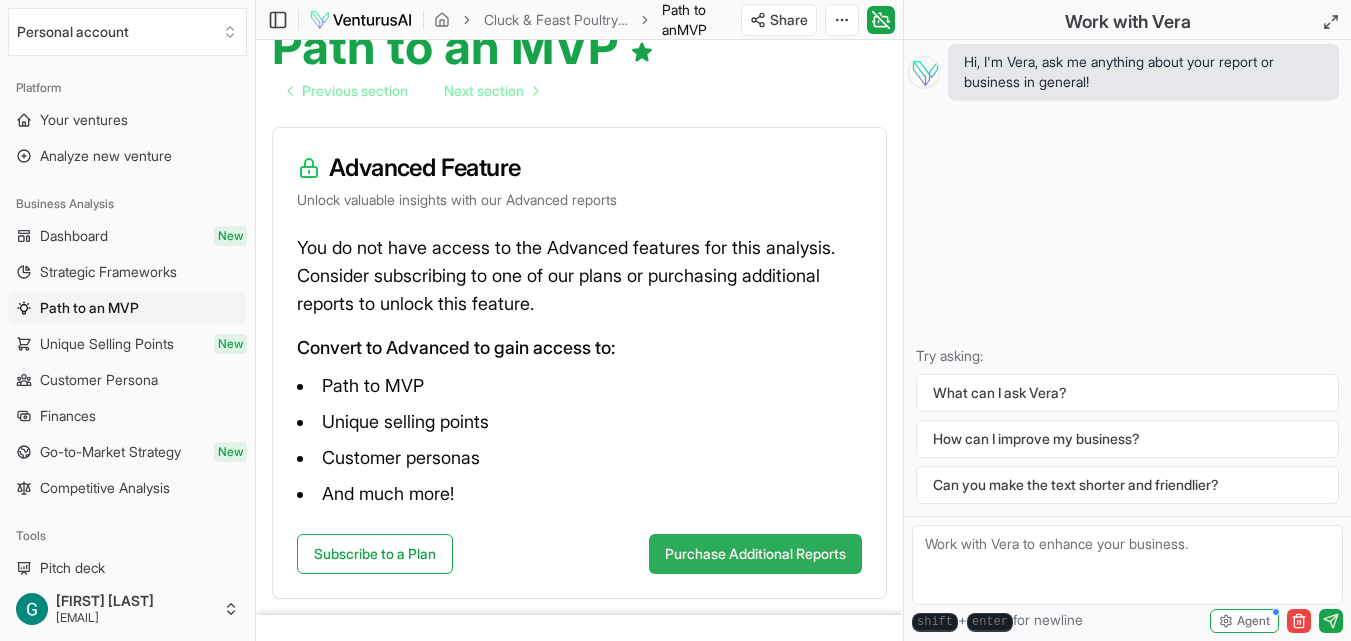 click on "Purchase Additional Reports" at bounding box center [755, 554] 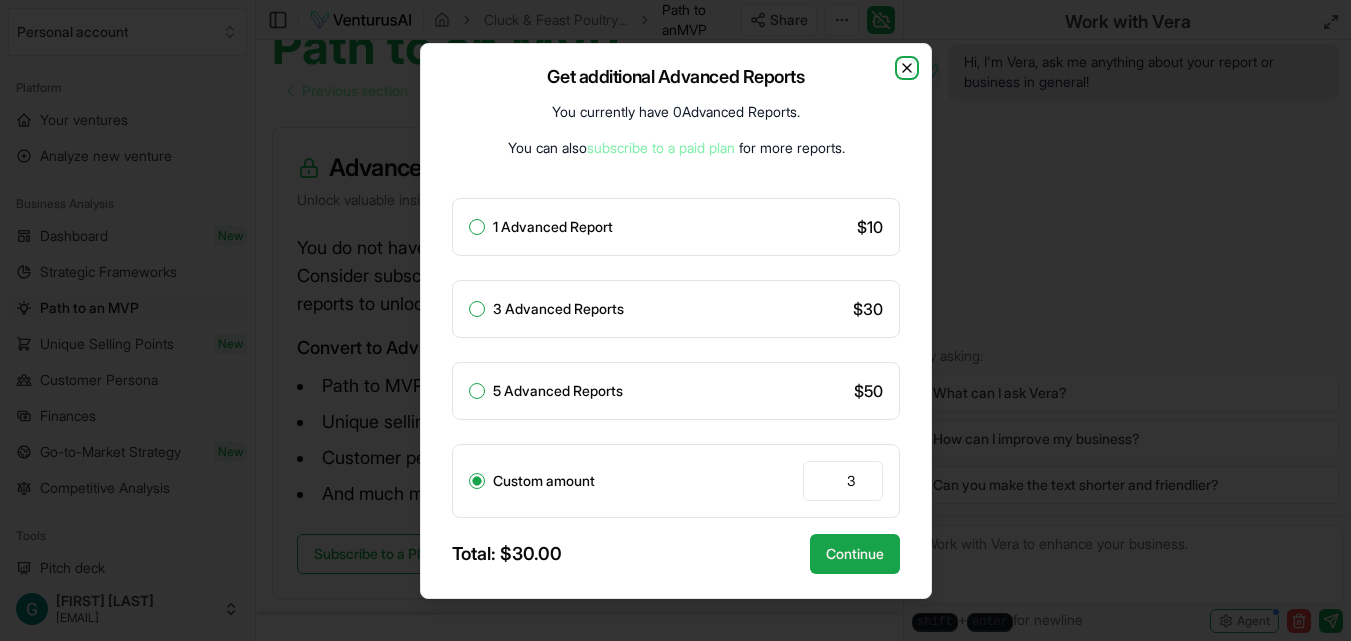 click 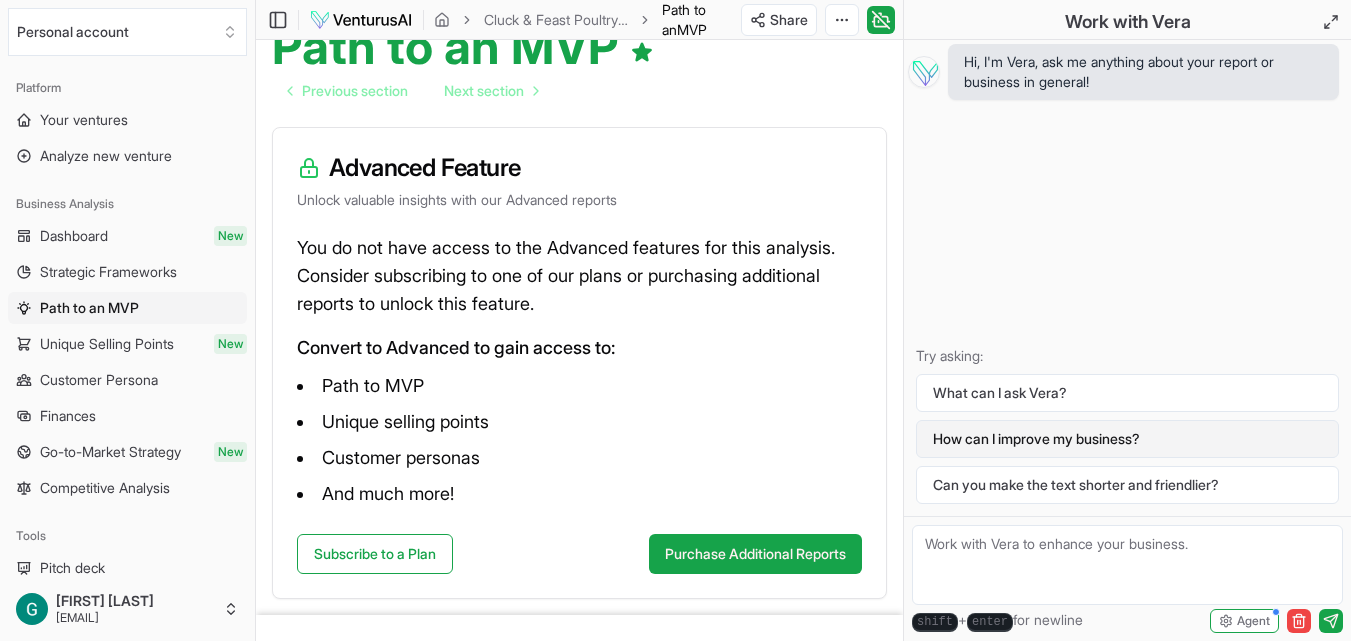 click on "How can I improve my business?" at bounding box center [1127, 439] 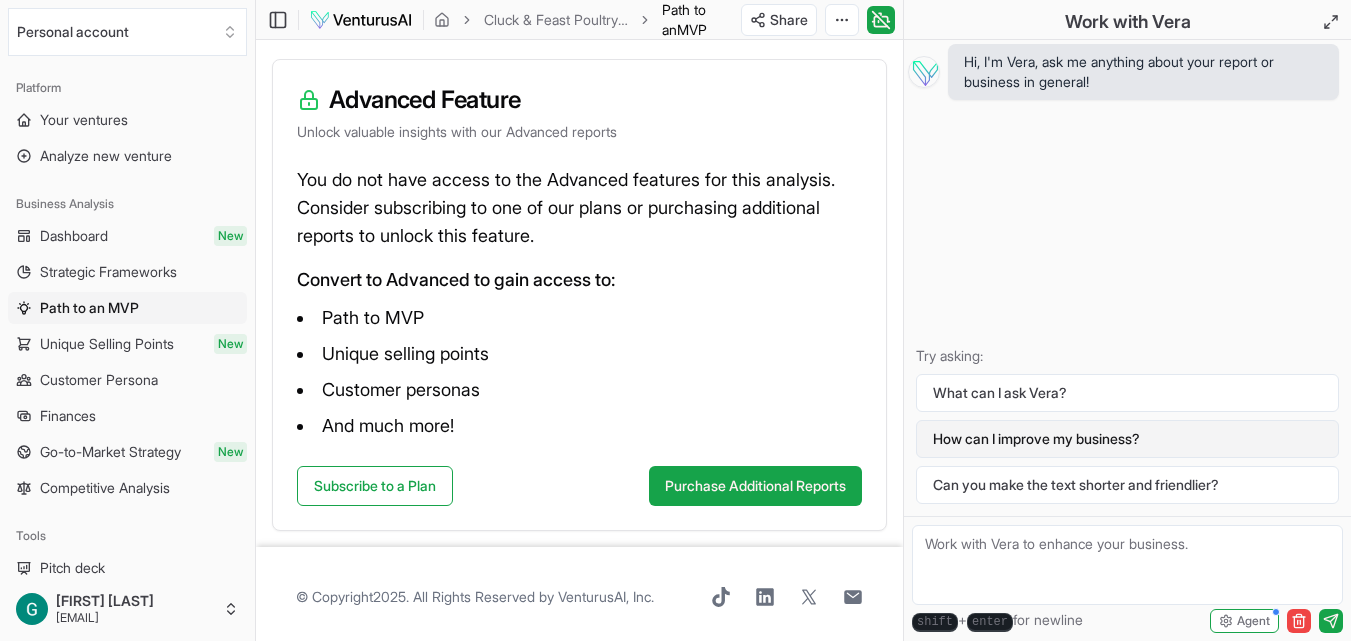 scroll, scrollTop: 219, scrollLeft: 0, axis: vertical 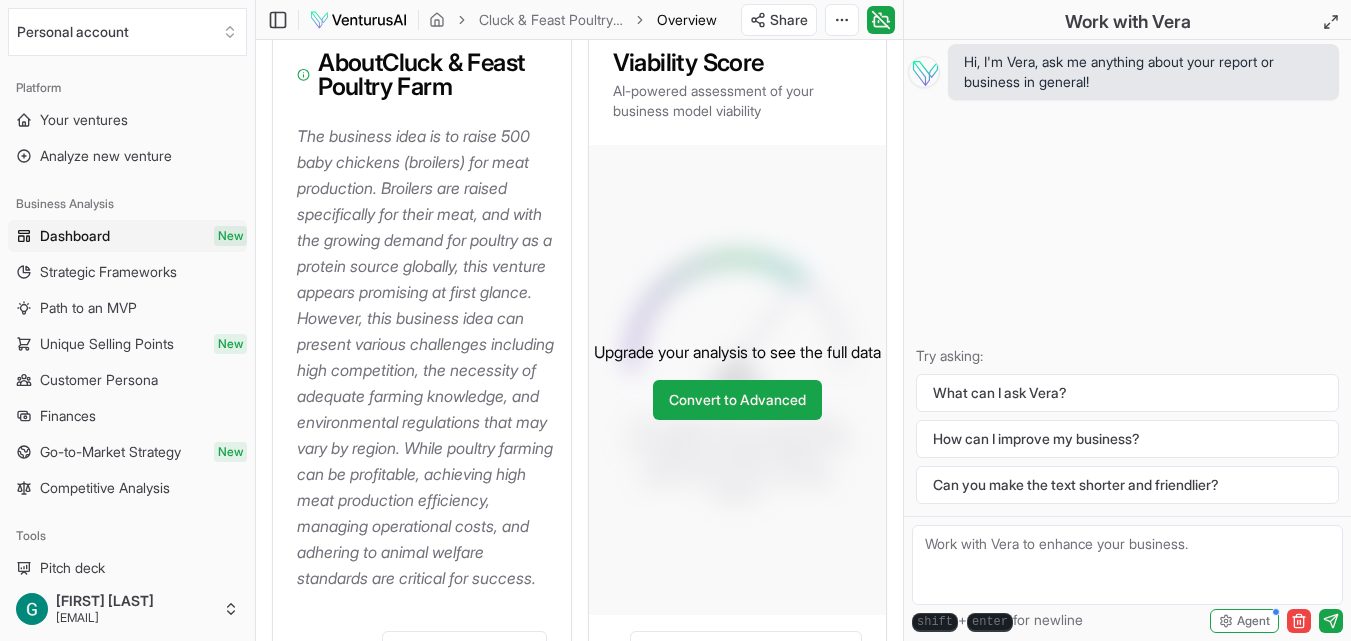 type 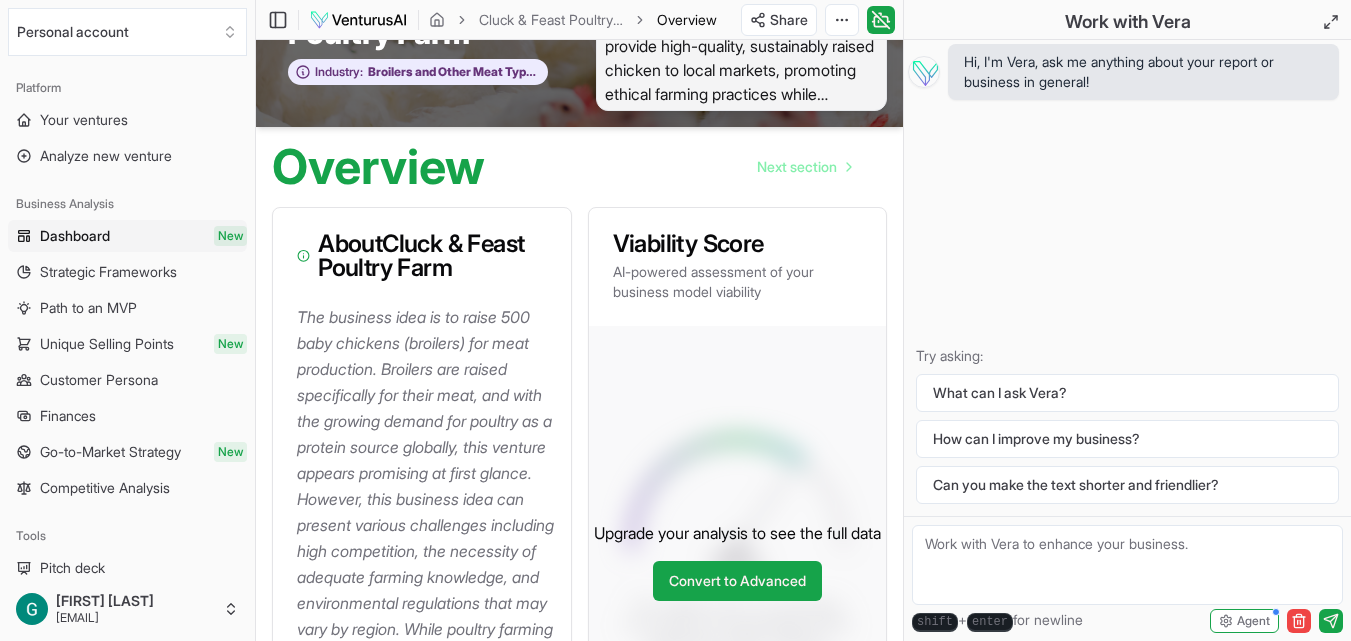 scroll, scrollTop: 0, scrollLeft: 0, axis: both 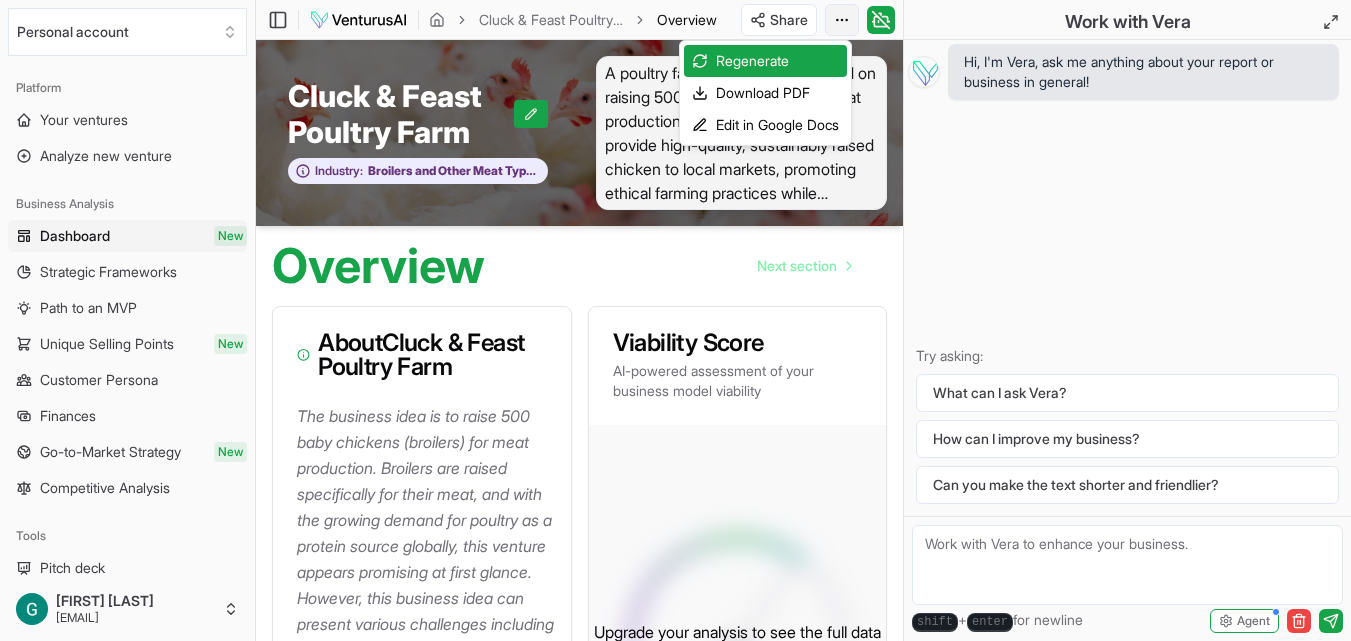 click on "We value your privacy We use cookies to enhance your browsing experience, serve personalized ads or content, and analyze our traffic. By clicking "Accept All", you consent to our use of cookies. Customize    Accept All Customize Consent Preferences   We use cookies to help you navigate efficiently and perform certain functions. You will find detailed information about all cookies under each consent category below. The cookies that are categorized as "Necessary" are stored on your browser as they are essential for enabling the basic functionalities of the site. ...  Show more Necessary Always Active Necessary cookies are required to enable the basic features of this site, such as providing secure log-in or adjusting your consent preferences. These cookies do not store any personally identifiable data. Cookie cookieyes-consent Duration 1 year Description Cookie __cf_bm Duration 1 hour Description This cookie, set by Cloudflare, is used to support Cloudflare Bot Management.  Cookie _cfuvid Duration session lidc" at bounding box center (675, 320) 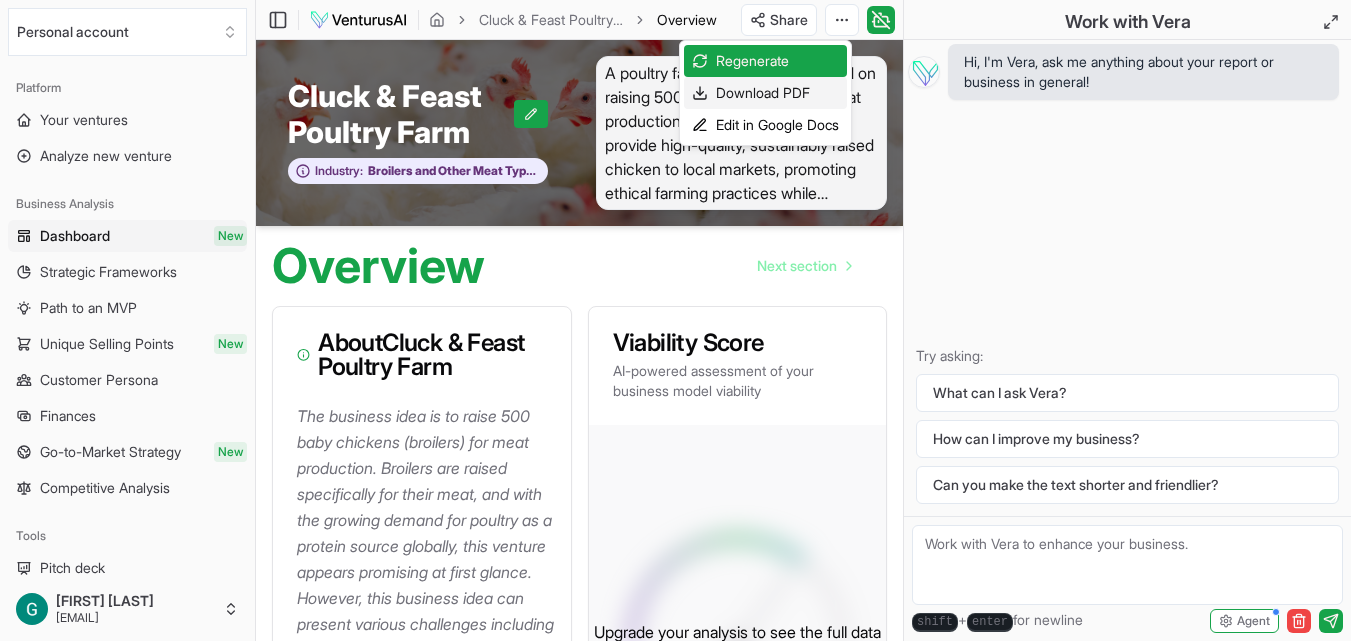 click on "Download PDF" at bounding box center (765, 93) 